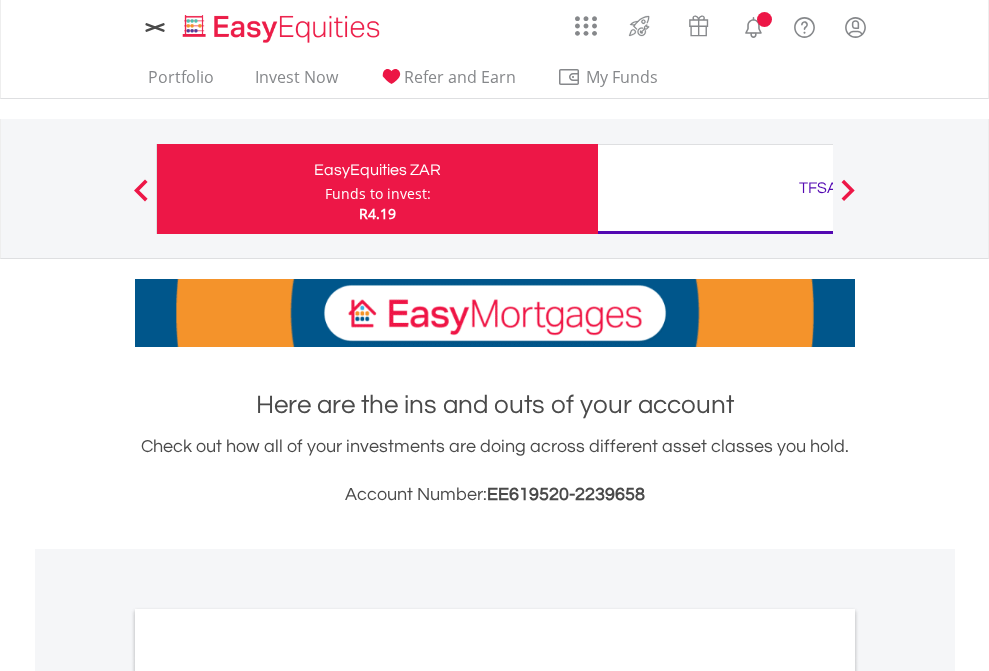 scroll, scrollTop: 0, scrollLeft: 0, axis: both 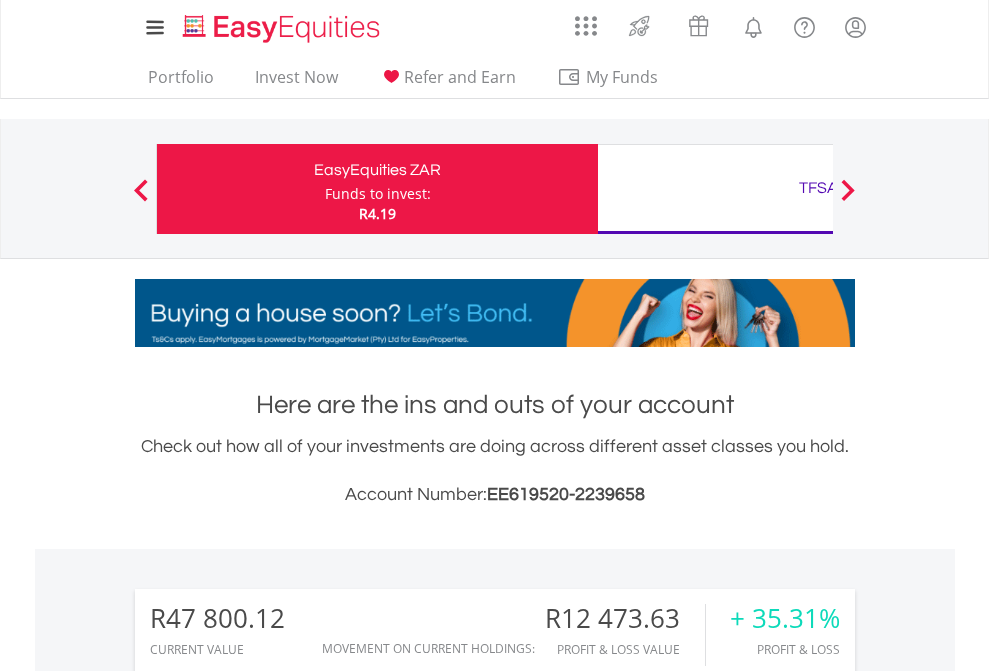 click on "Funds to invest:" at bounding box center (378, 194) 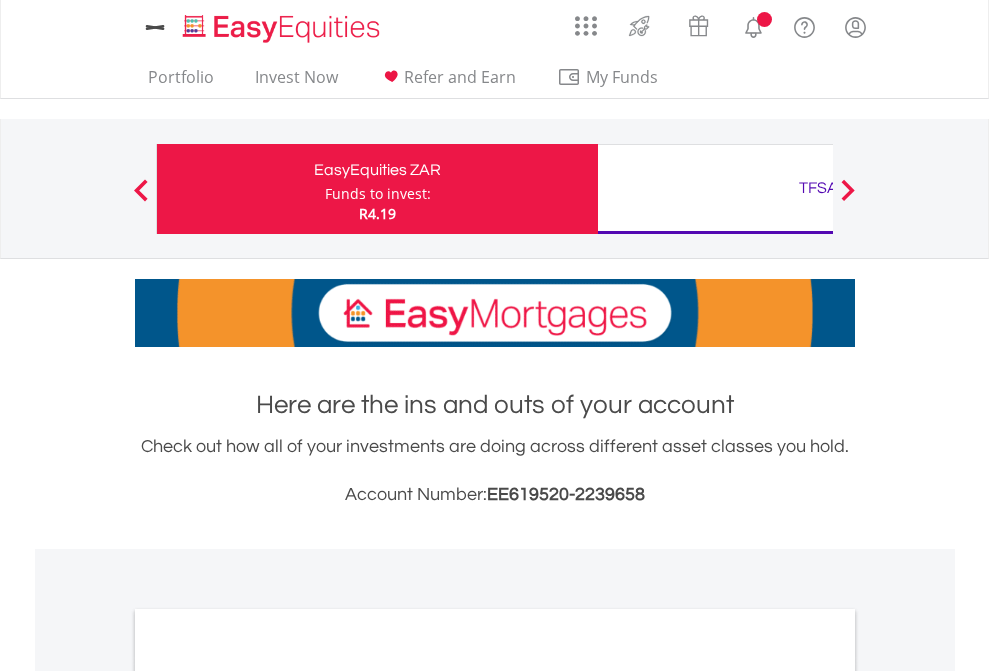 scroll, scrollTop: 0, scrollLeft: 0, axis: both 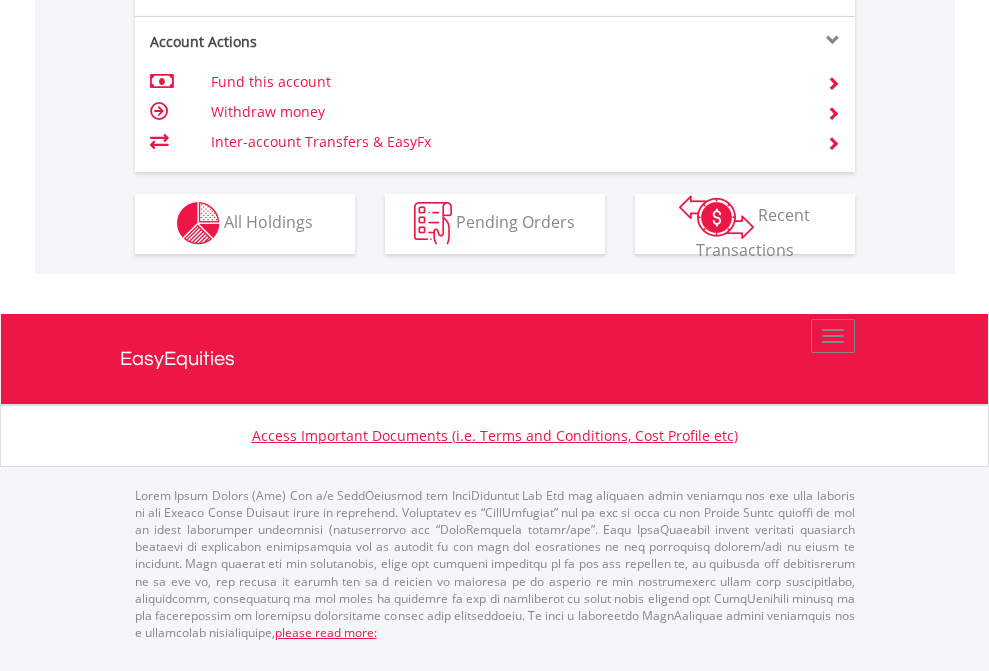 click on "Investment types" at bounding box center [706, -357] 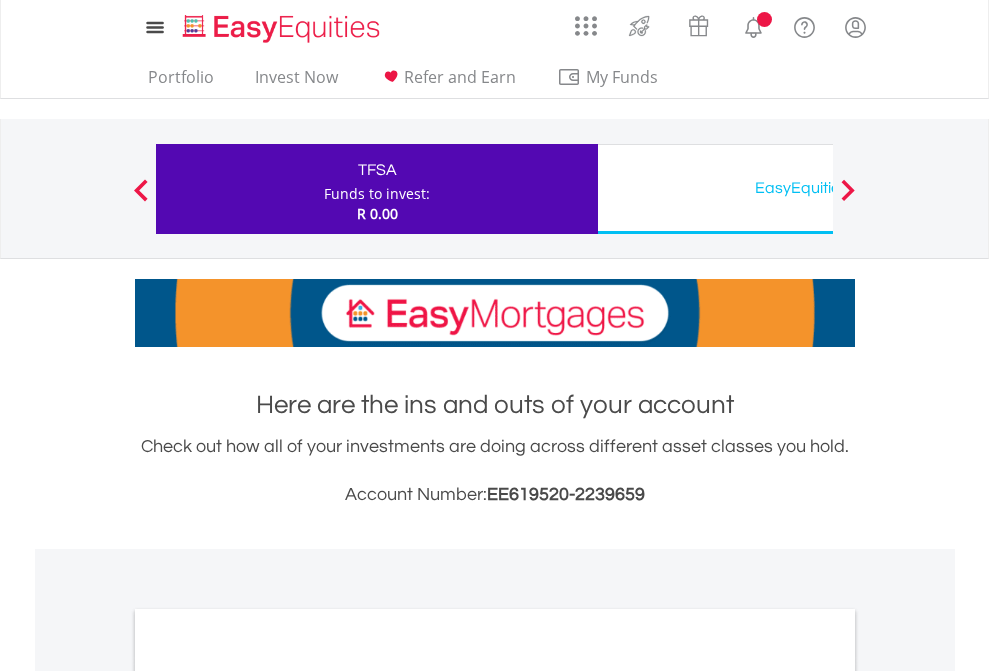 scroll, scrollTop: 0, scrollLeft: 0, axis: both 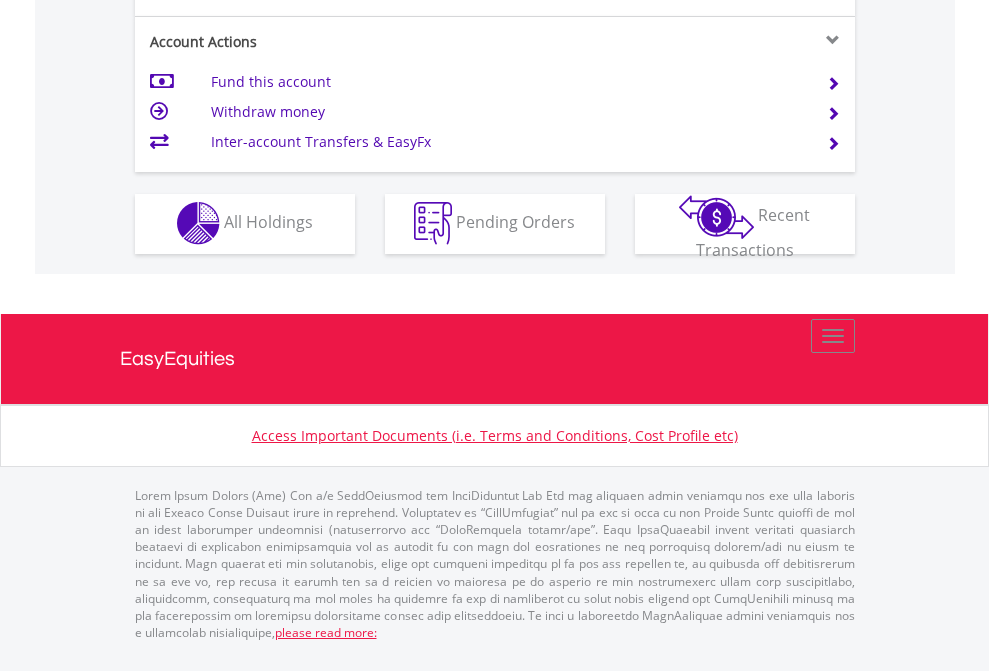 click on "Investment types" at bounding box center (706, -353) 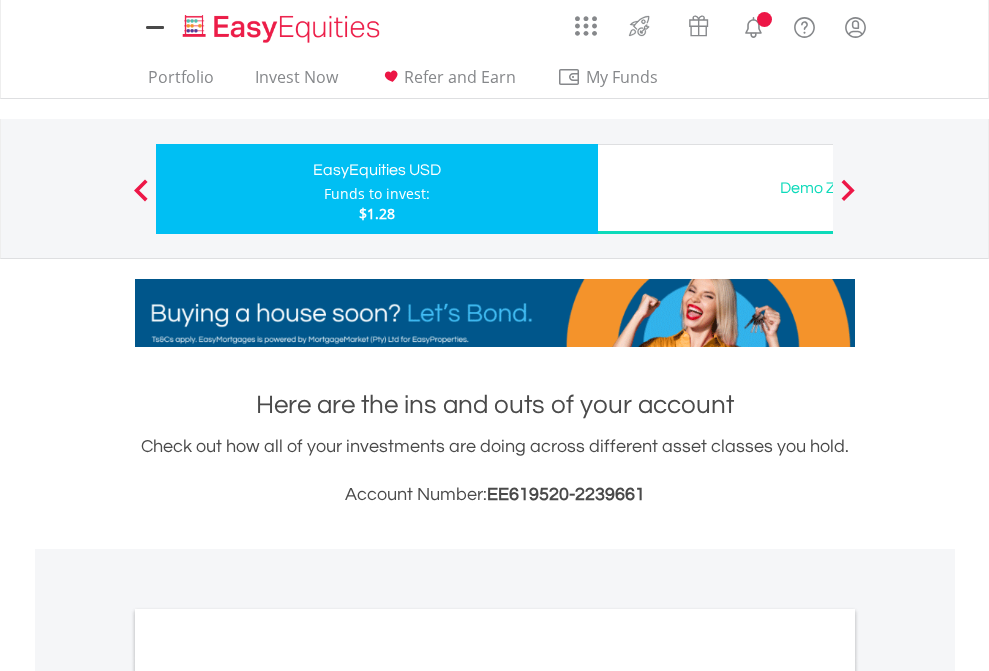 scroll, scrollTop: 0, scrollLeft: 0, axis: both 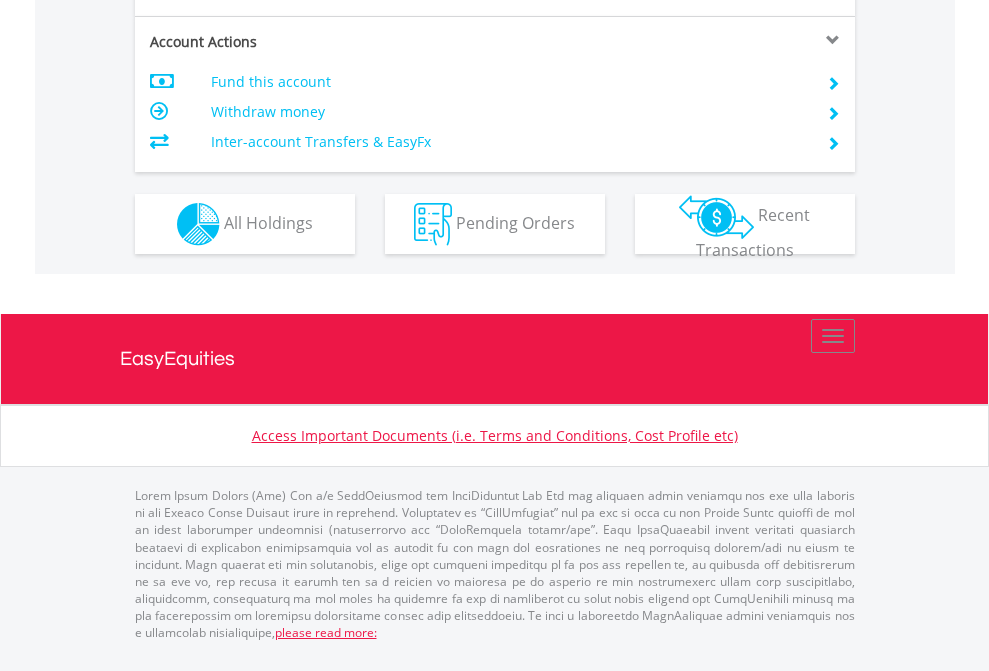 click on "Investment types" at bounding box center [706, -337] 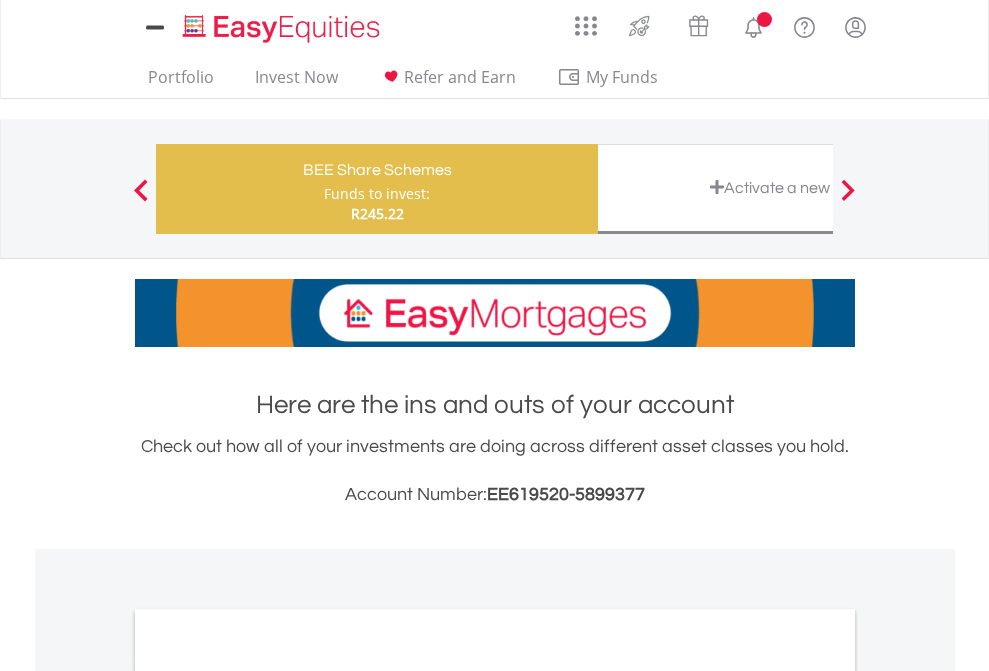 scroll, scrollTop: 0, scrollLeft: 0, axis: both 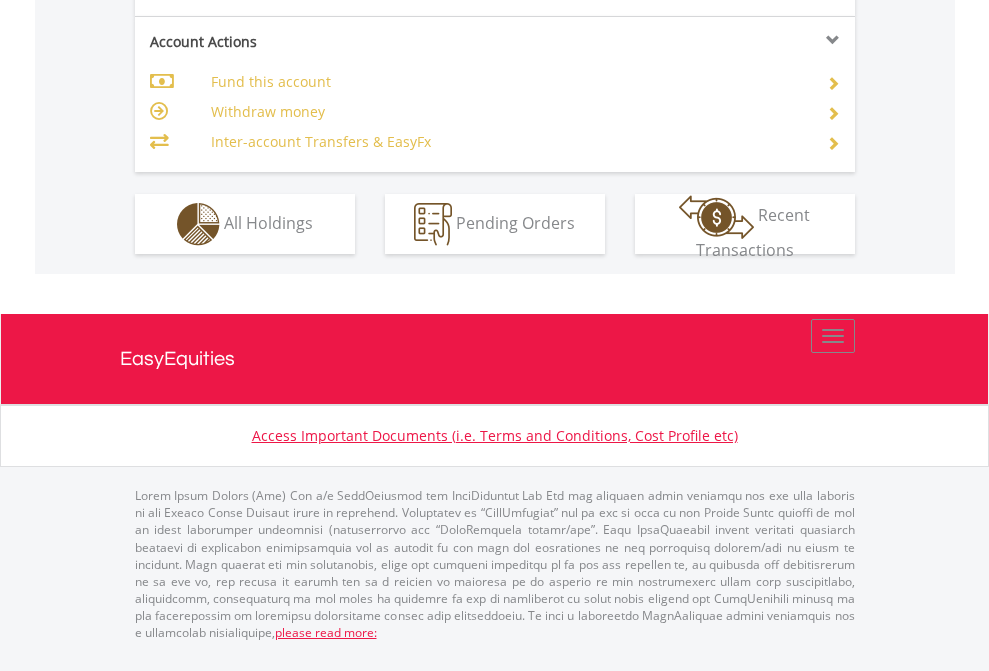 click on "Investment types" at bounding box center (706, -337) 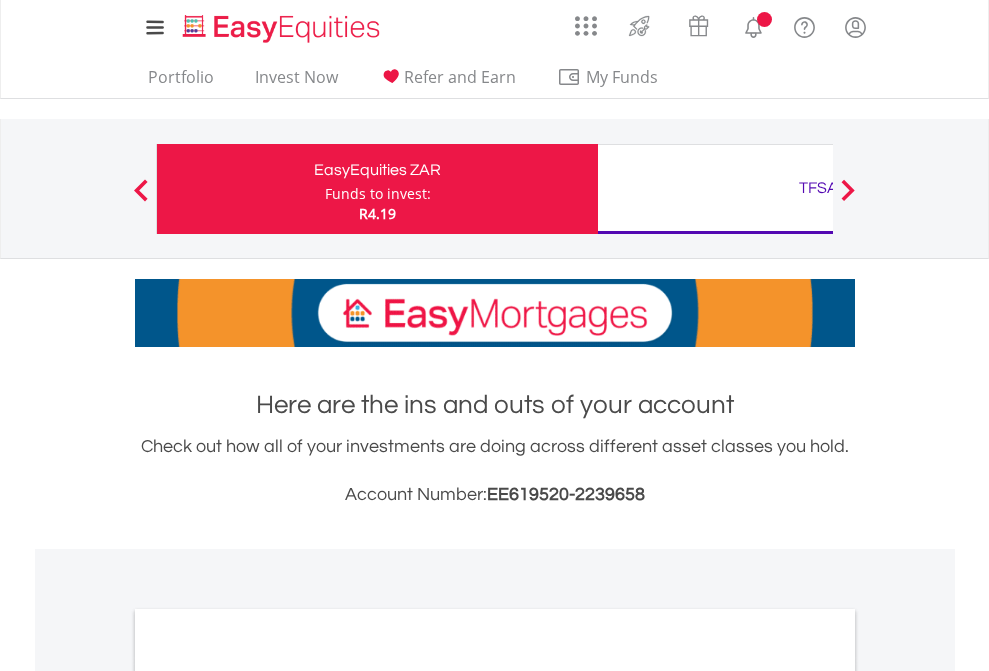 scroll, scrollTop: 0, scrollLeft: 0, axis: both 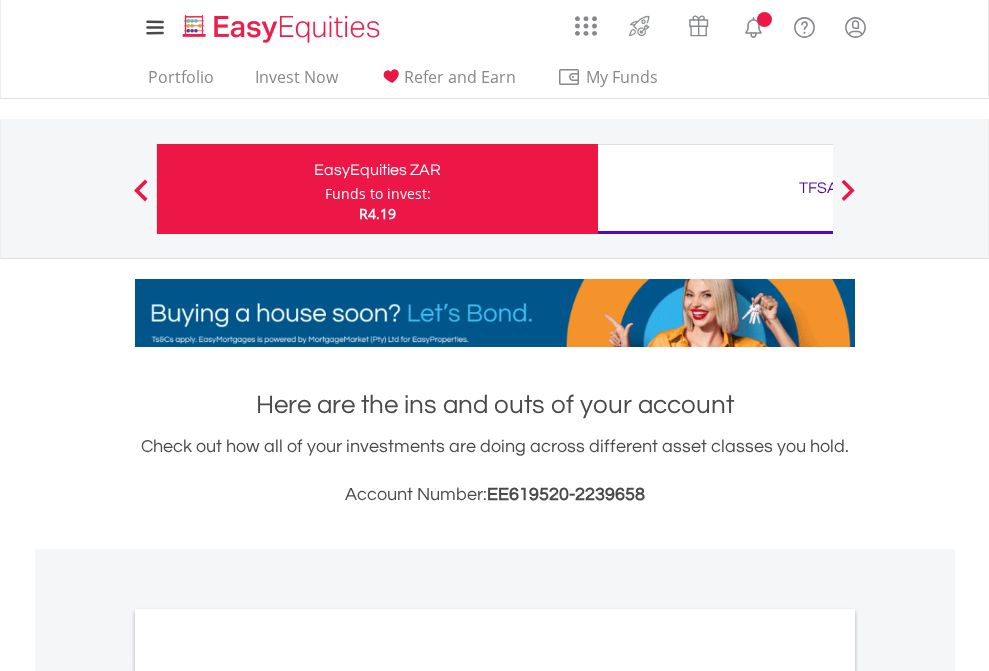 click on "All Holdings" at bounding box center [268, 1096] 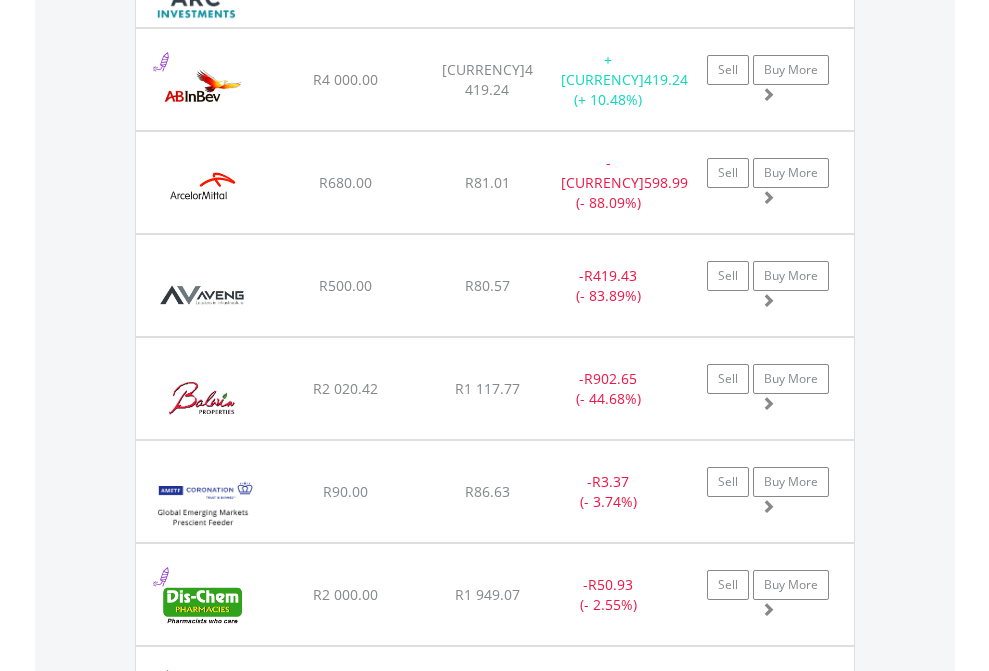 scroll, scrollTop: 2345, scrollLeft: 0, axis: vertical 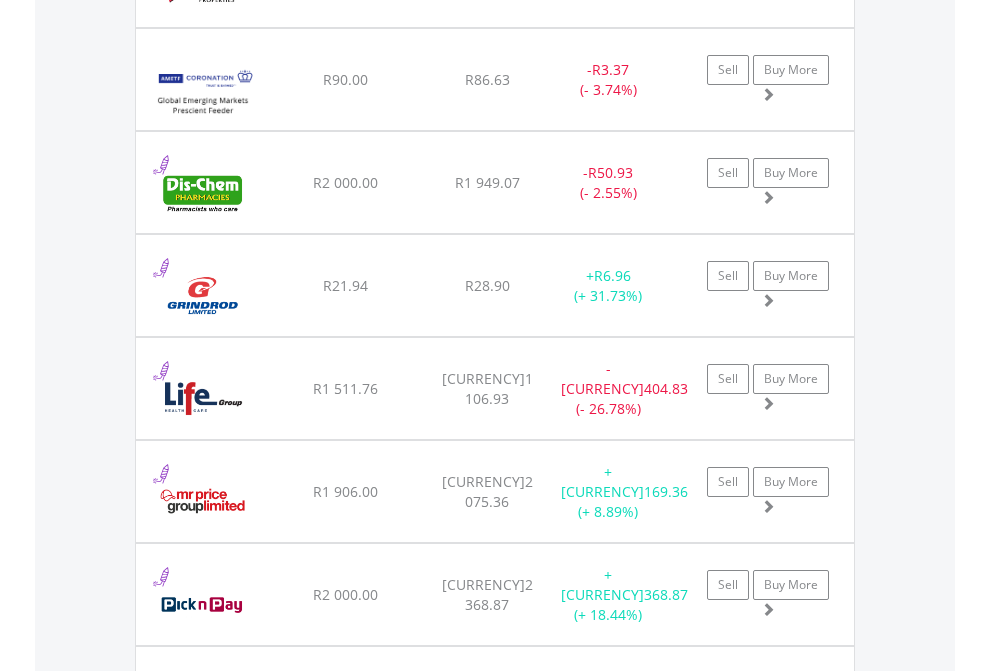 click on "TFSA" at bounding box center [818, -2157] 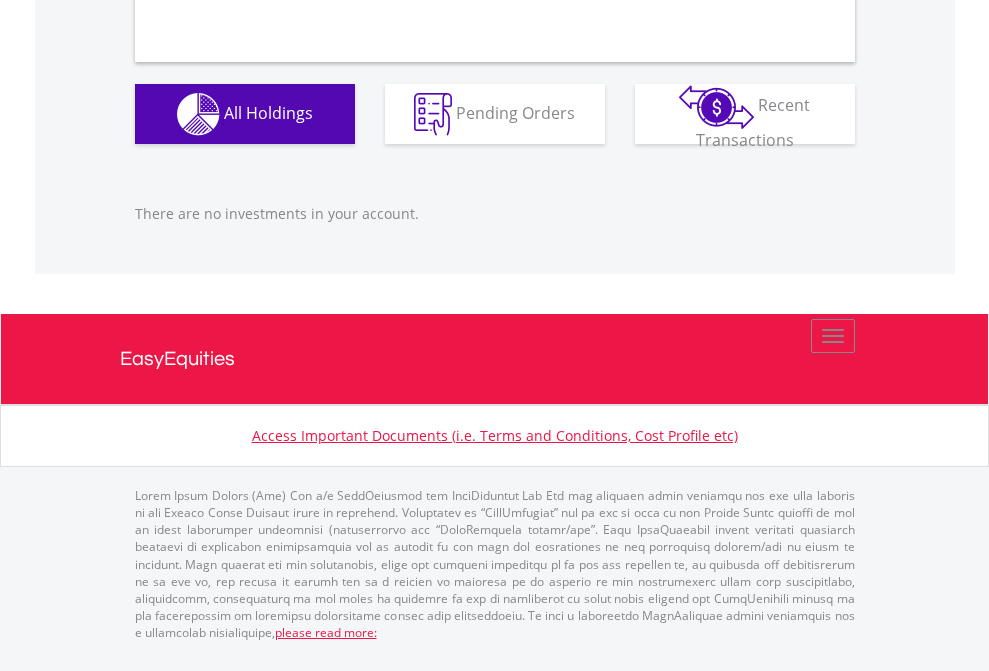 scroll, scrollTop: 1980, scrollLeft: 0, axis: vertical 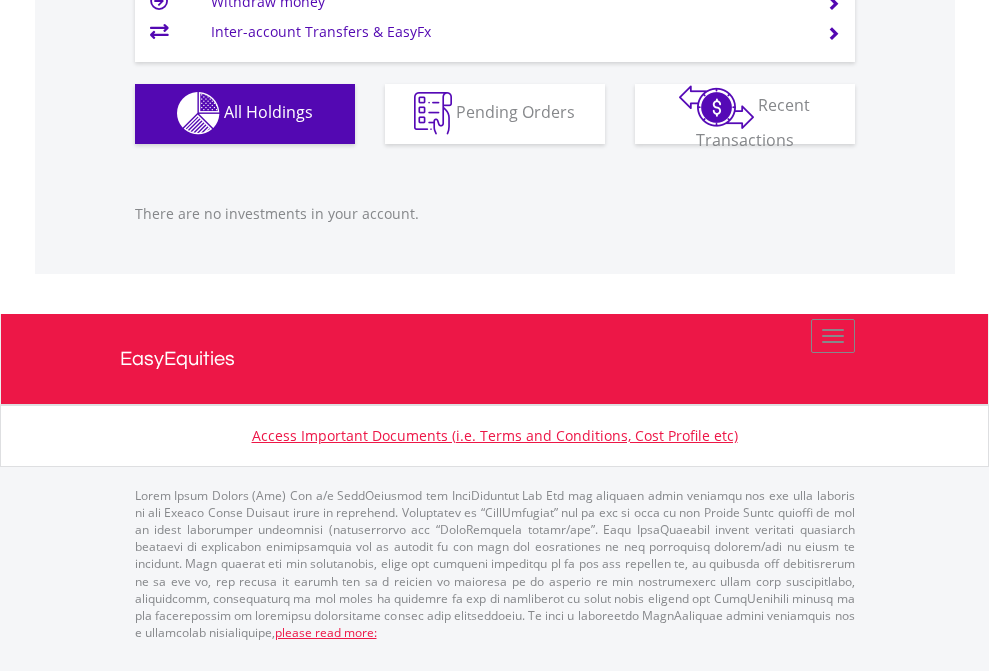 click on "EasyEquities USD" at bounding box center [818, -1142] 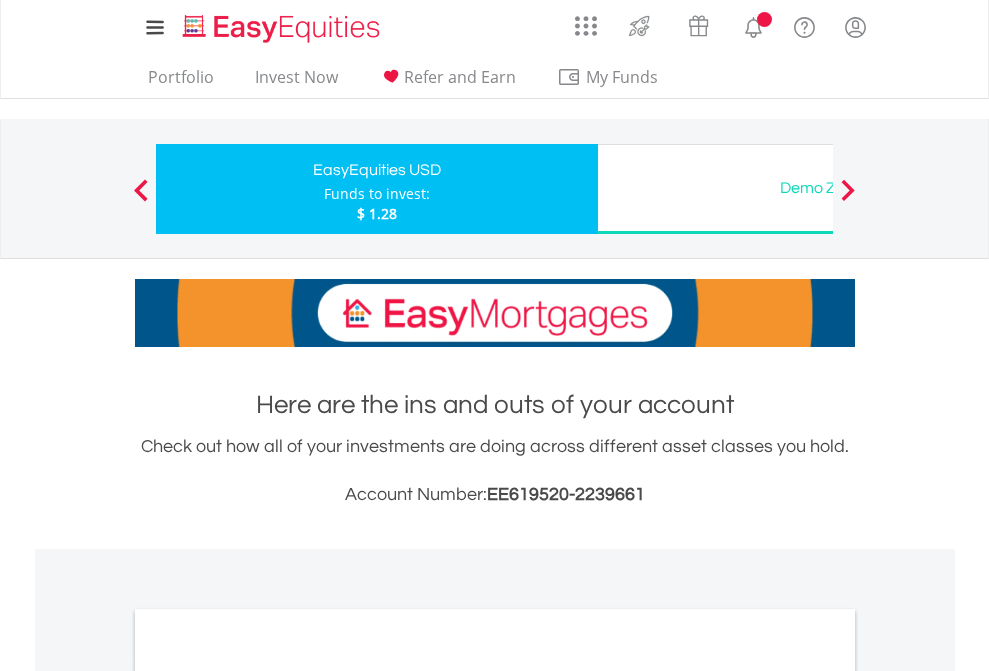 scroll, scrollTop: 1202, scrollLeft: 0, axis: vertical 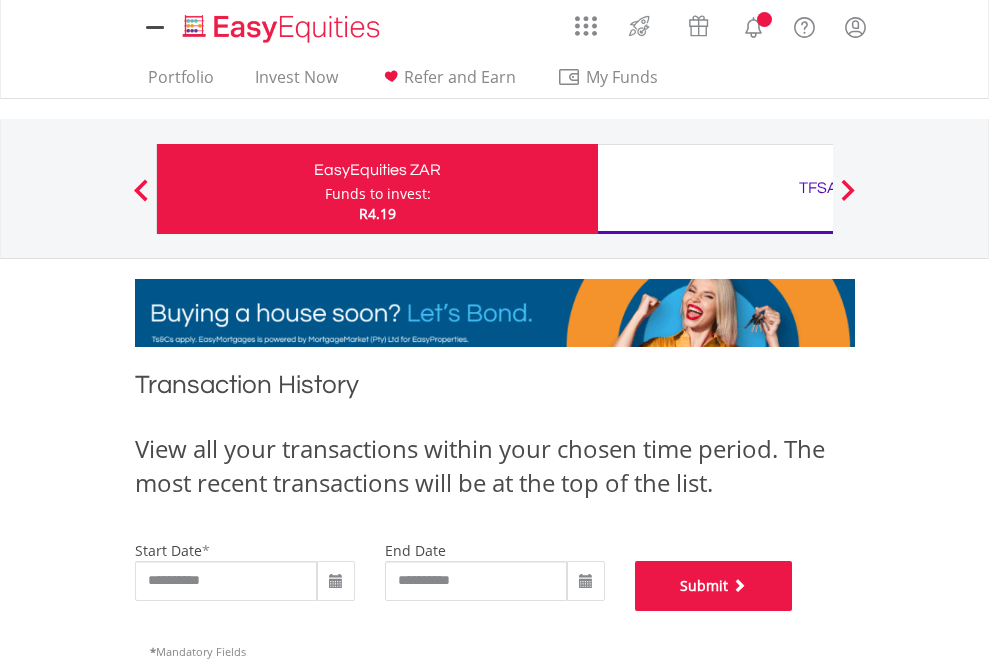 click on "Submit" at bounding box center [714, 586] 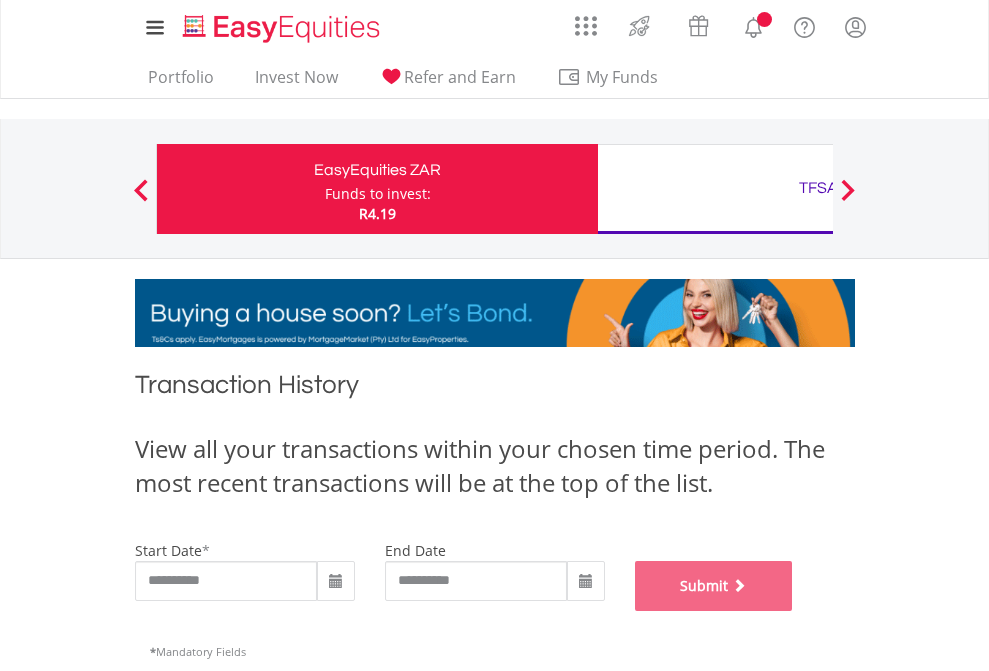 scroll, scrollTop: 811, scrollLeft: 0, axis: vertical 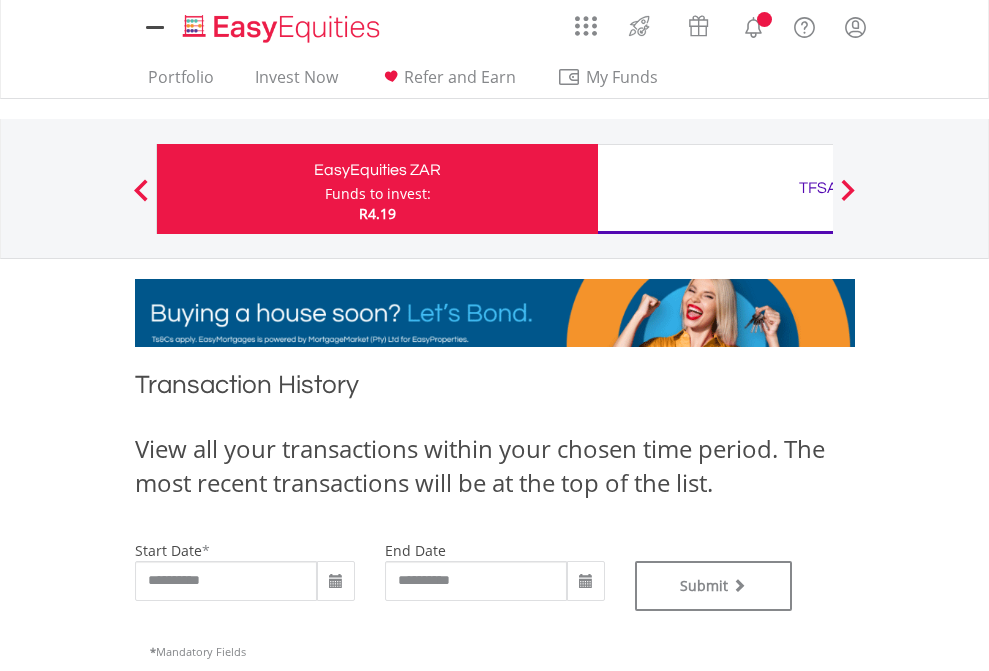 click on "TFSA" at bounding box center [818, 188] 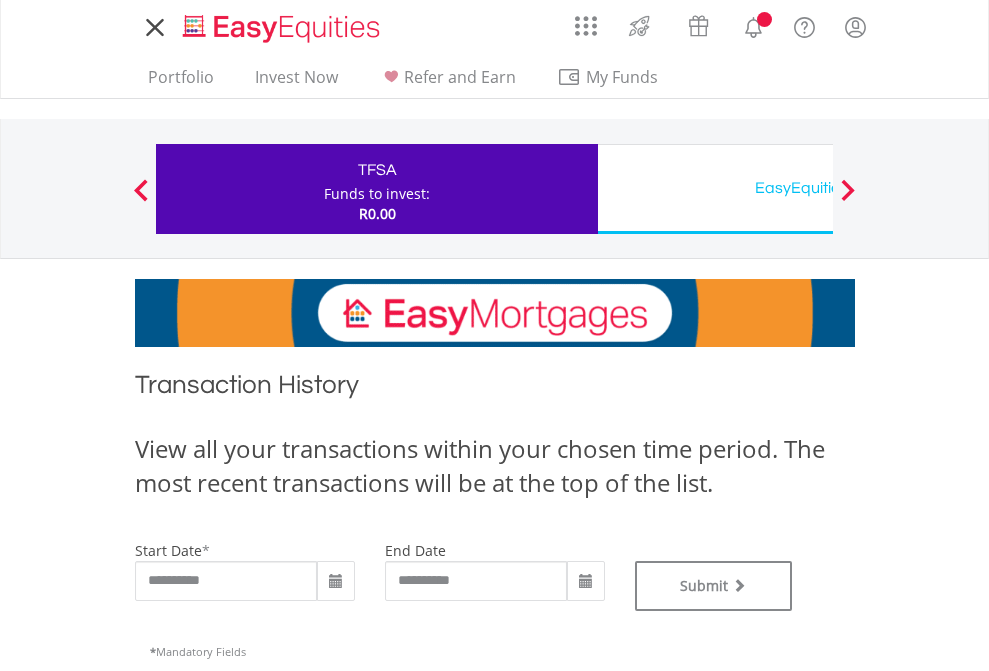 scroll, scrollTop: 0, scrollLeft: 0, axis: both 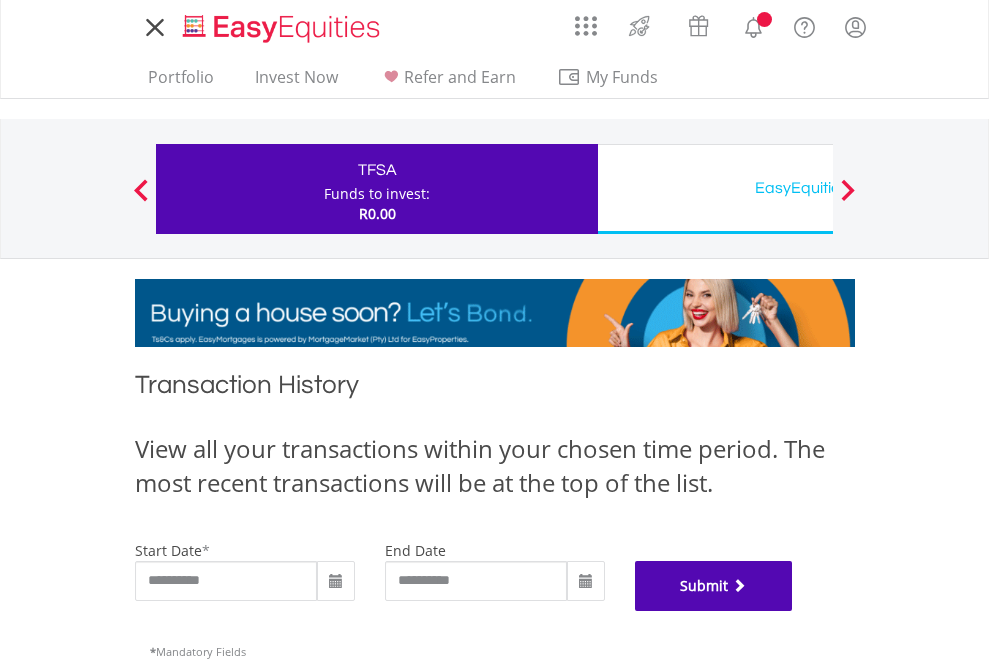 click on "Submit" at bounding box center [714, 586] 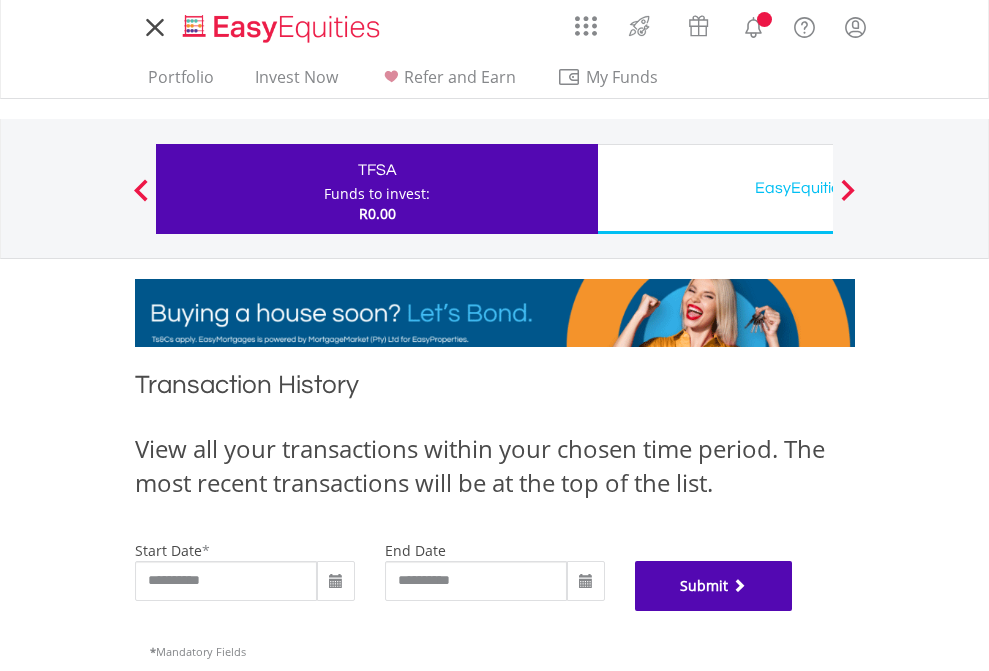 scroll, scrollTop: 811, scrollLeft: 0, axis: vertical 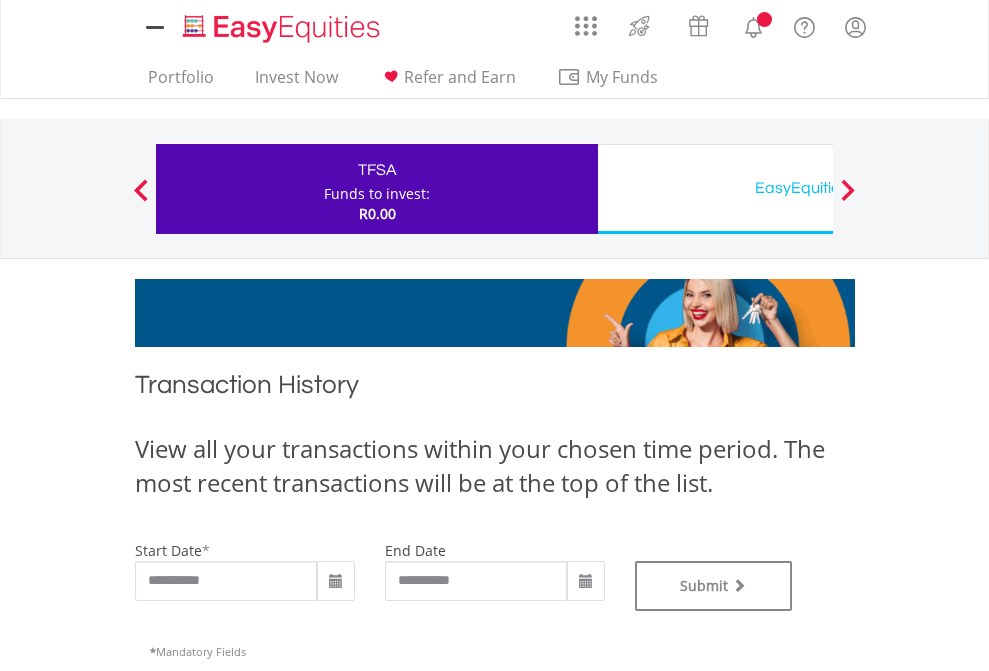 click on "EasyEquities USD" at bounding box center [818, 188] 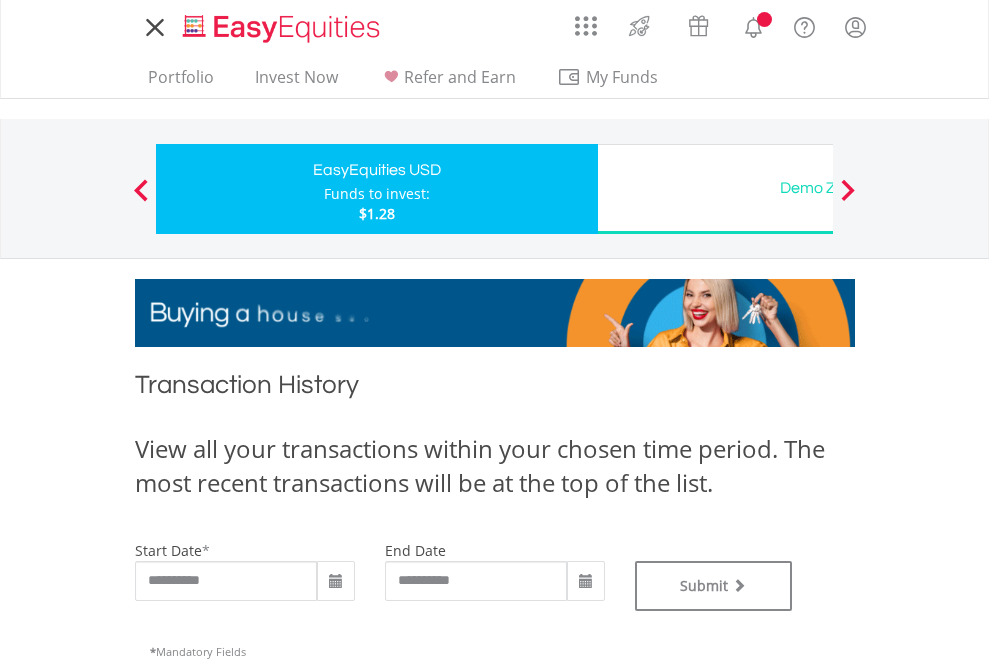 scroll, scrollTop: 0, scrollLeft: 0, axis: both 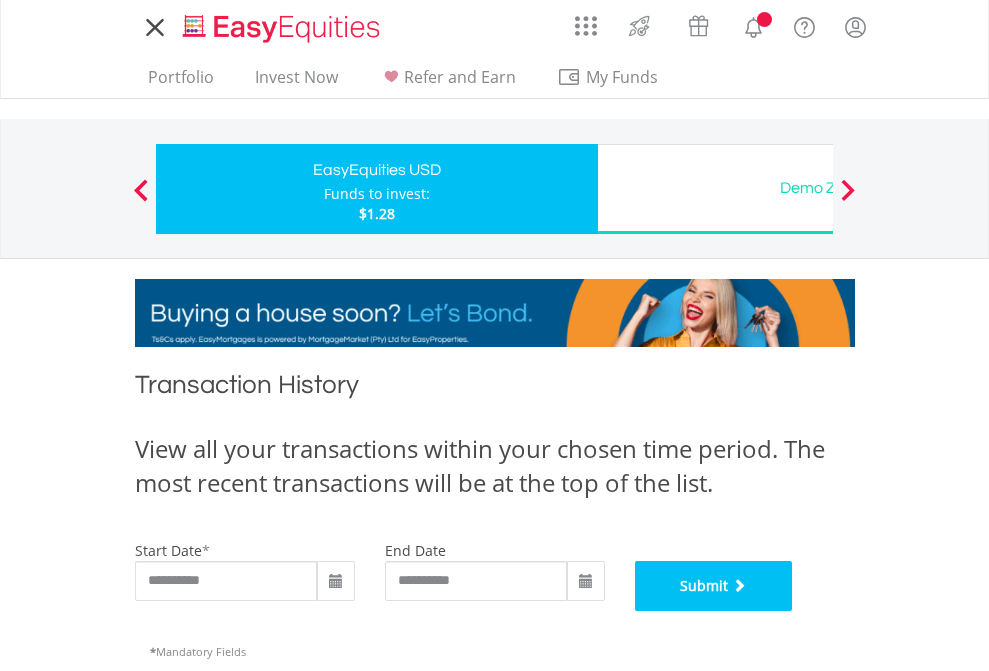 click on "Submit" at bounding box center (714, 586) 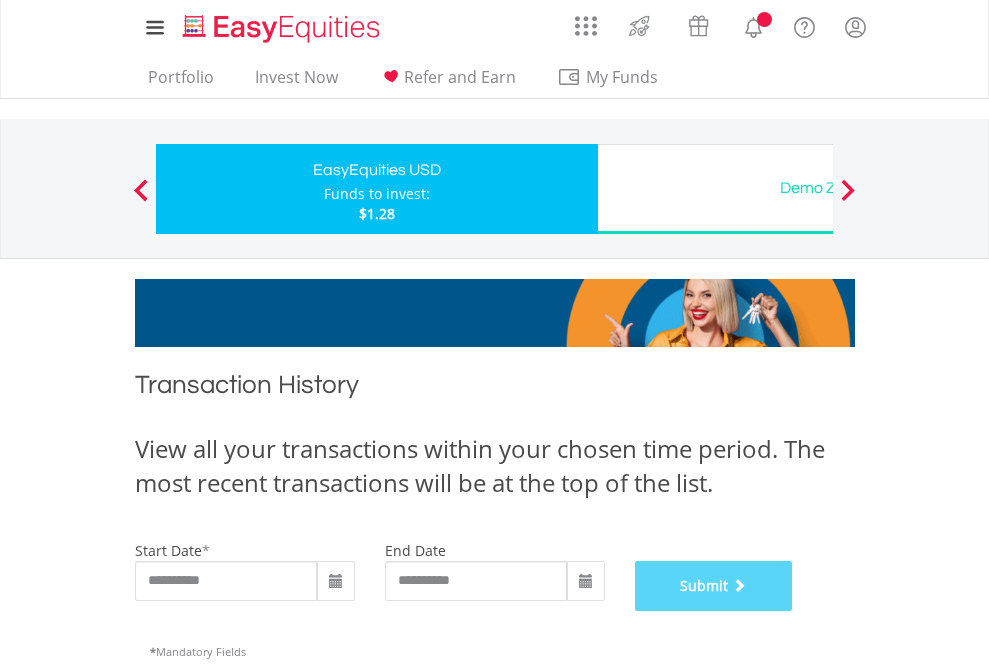 scroll, scrollTop: 811, scrollLeft: 0, axis: vertical 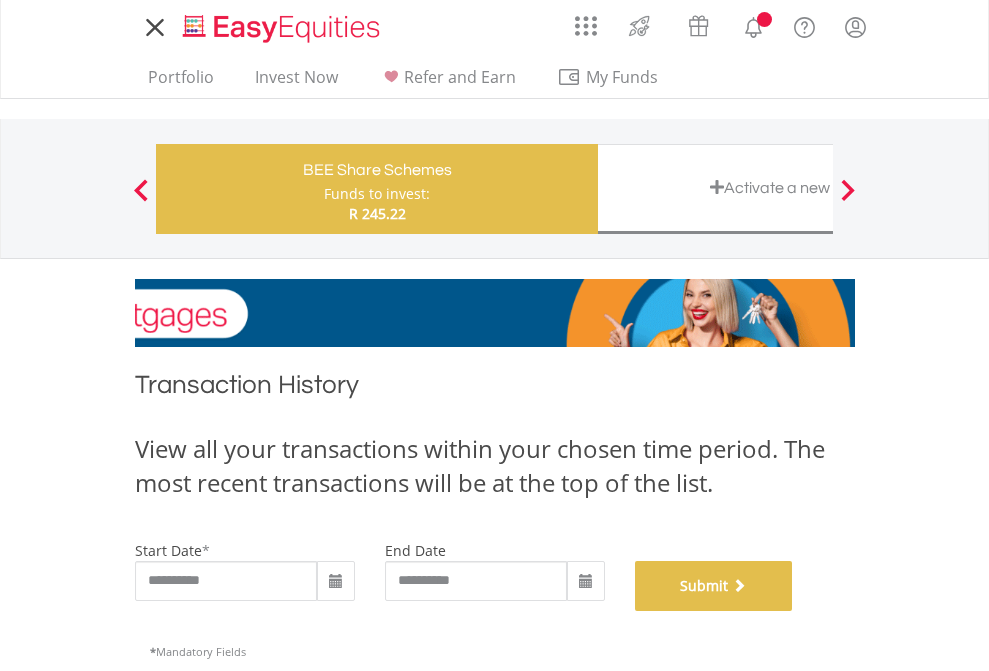 click on "Submit" at bounding box center (714, 586) 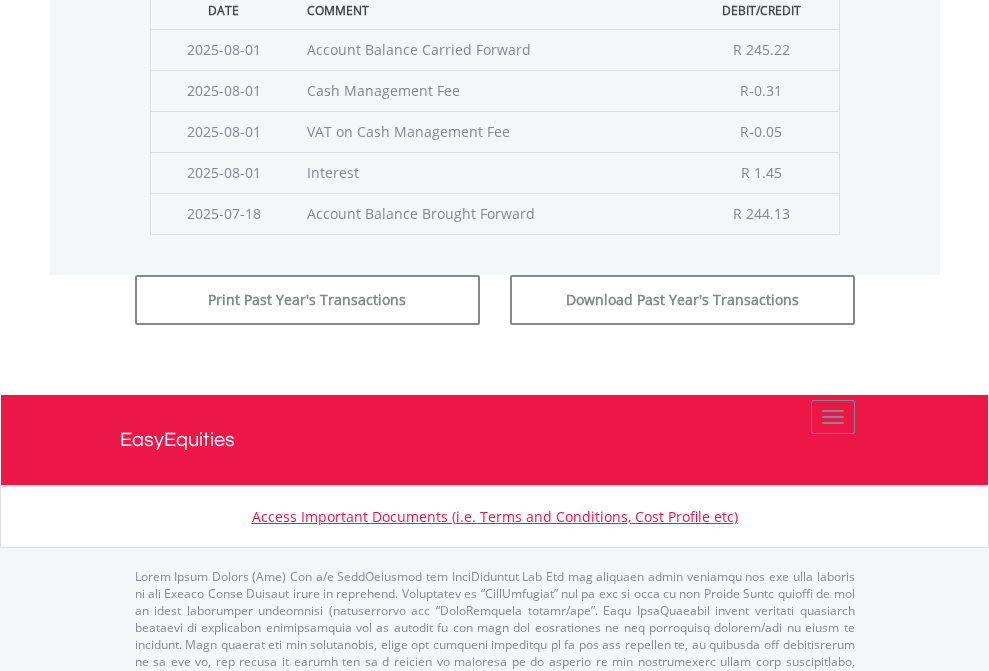 scroll, scrollTop: 811, scrollLeft: 0, axis: vertical 